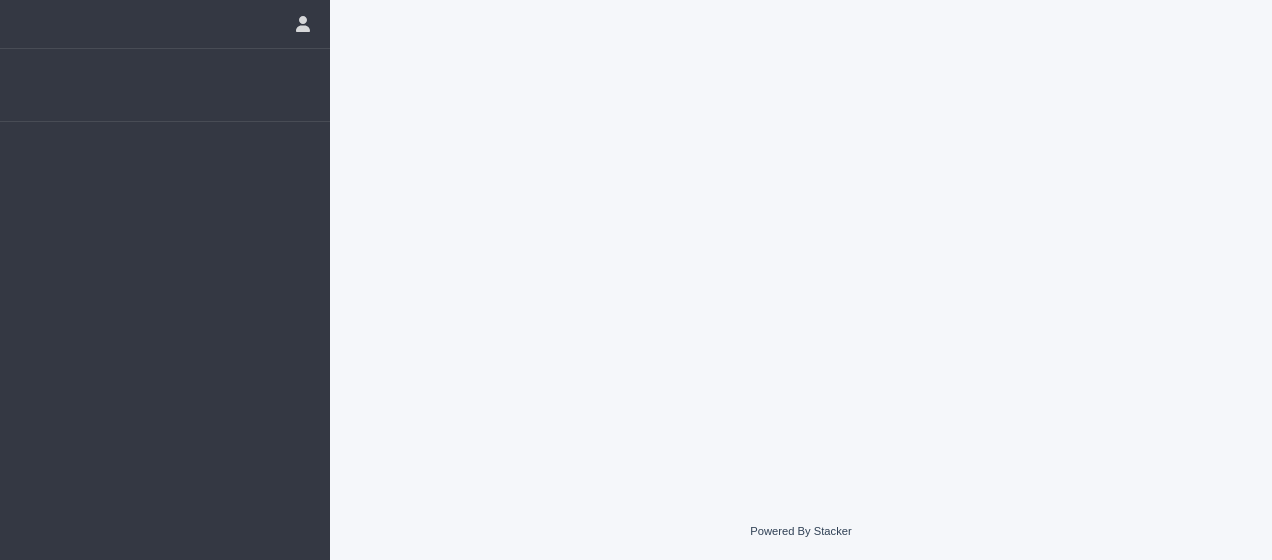 scroll, scrollTop: 0, scrollLeft: 0, axis: both 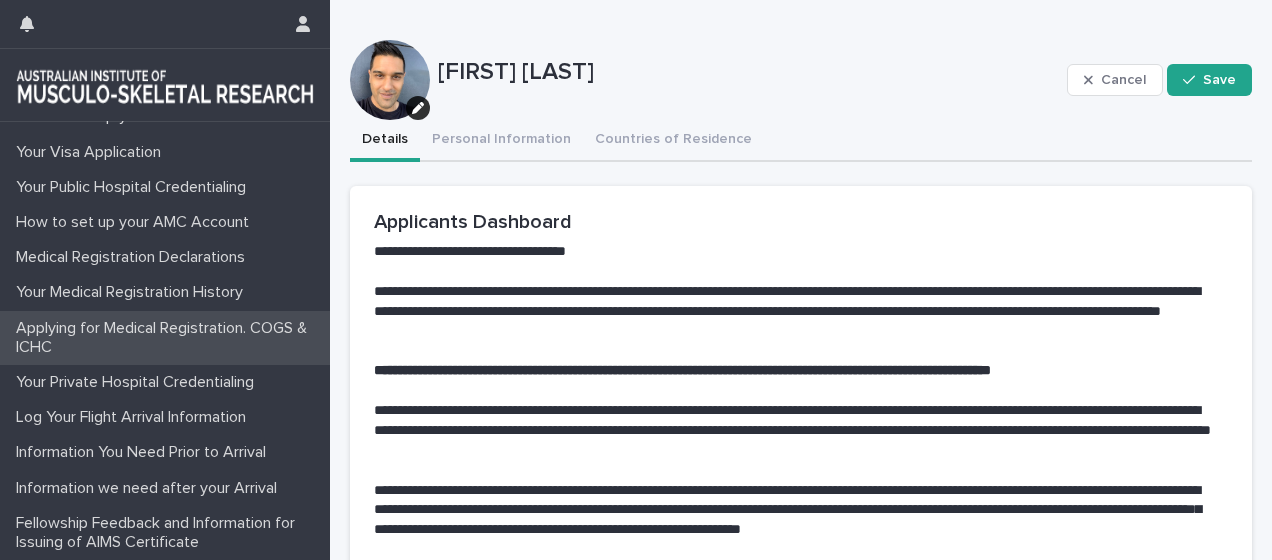 click on "Applying for Medical Registration. COGS & ICHC" at bounding box center [169, 338] 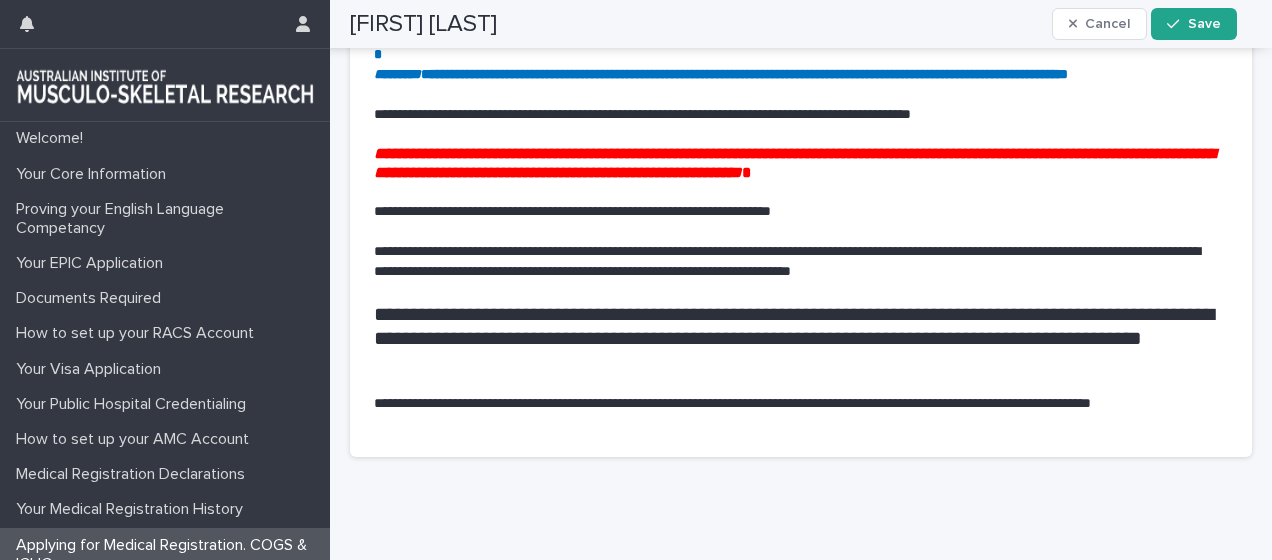 scroll, scrollTop: 0, scrollLeft: 0, axis: both 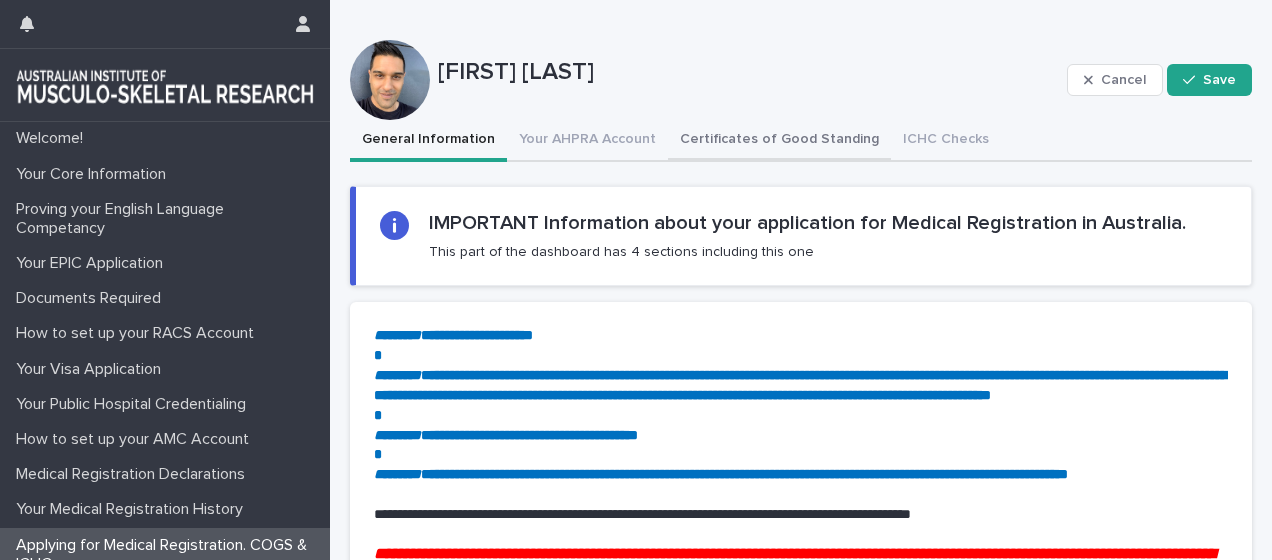 click on "Certificates of Good Standing" at bounding box center (779, 141) 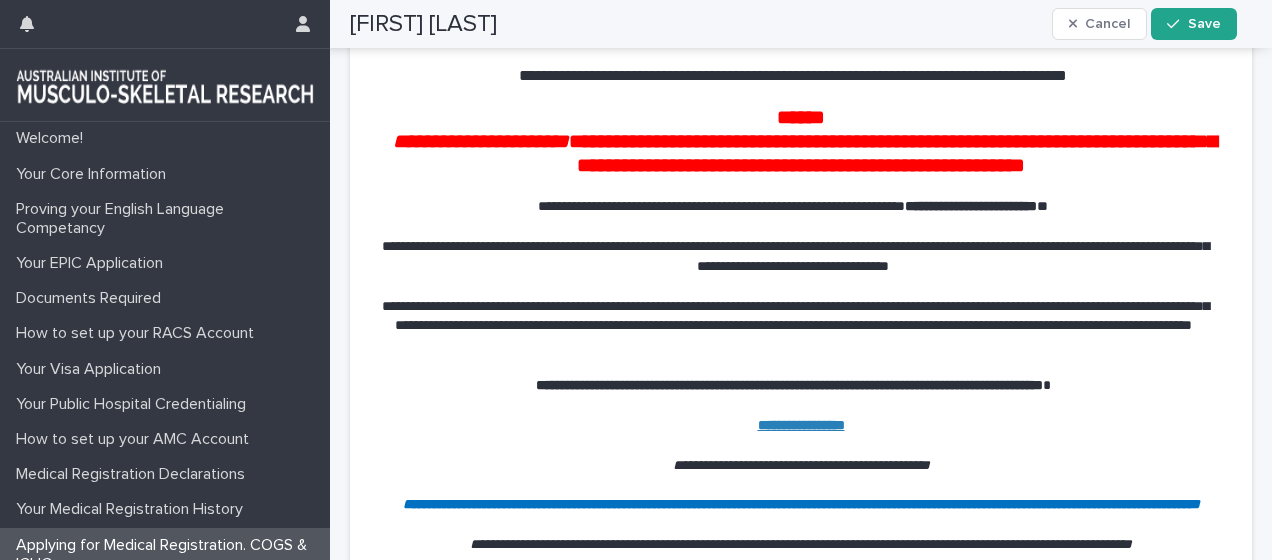 scroll, scrollTop: 0, scrollLeft: 0, axis: both 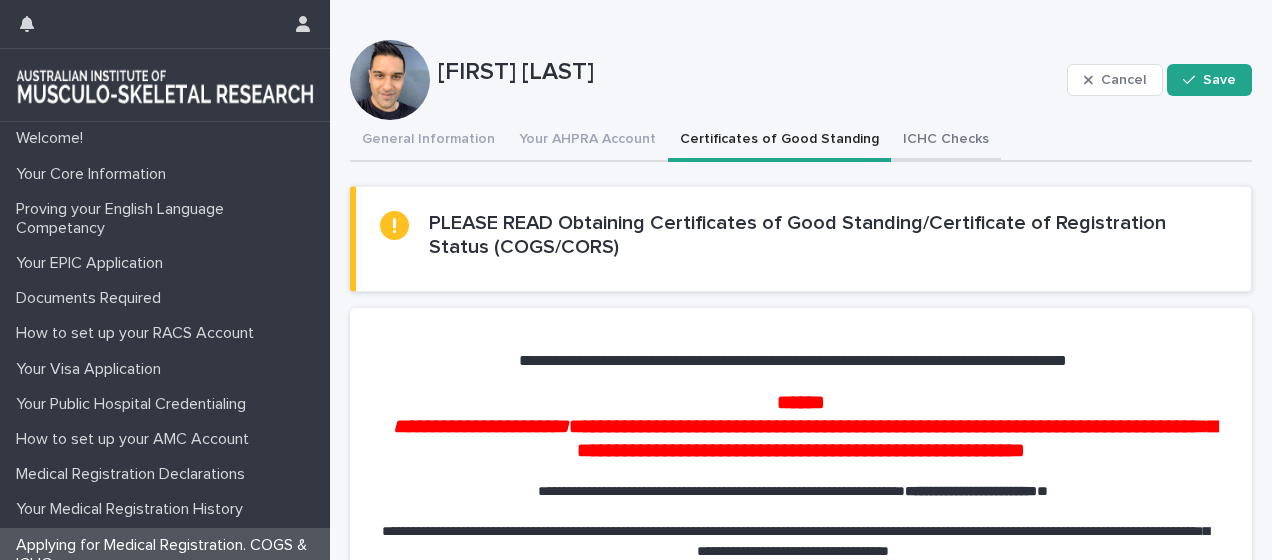 click on "ICHC Checks" at bounding box center [946, 141] 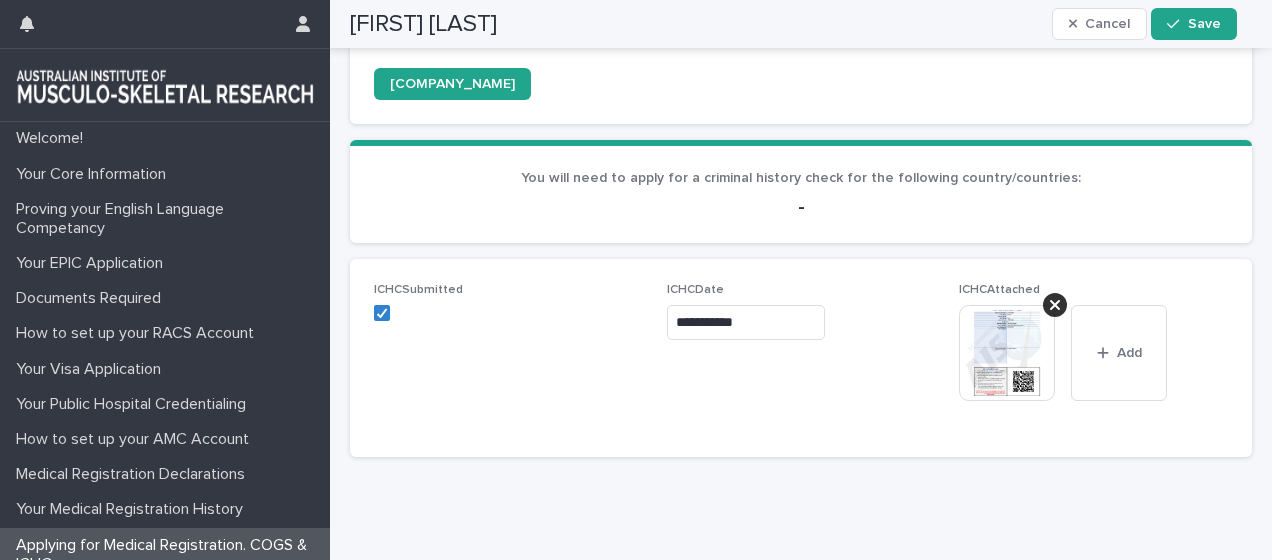 scroll, scrollTop: 656, scrollLeft: 0, axis: vertical 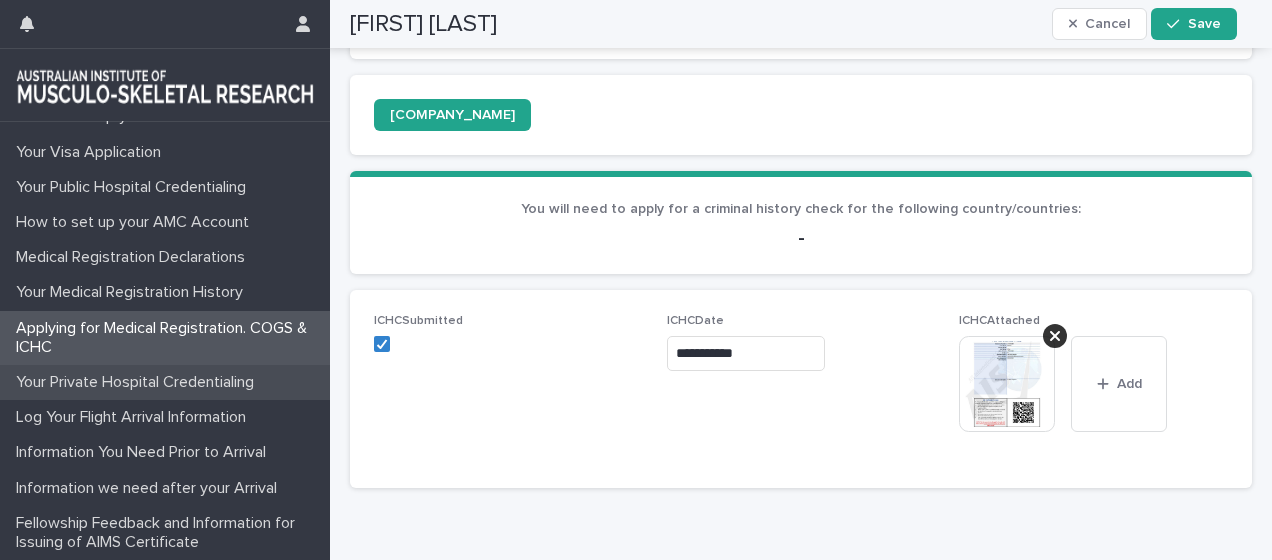 click on "Your Private Hospital Credentialing" at bounding box center (139, 382) 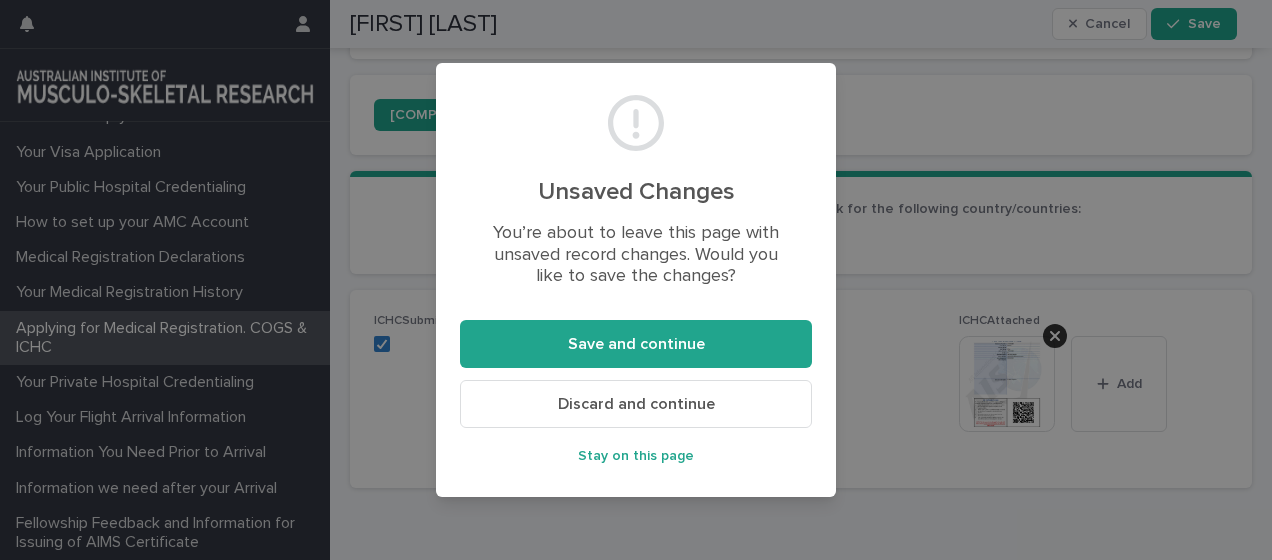 click on "Discard and continue" at bounding box center [636, 404] 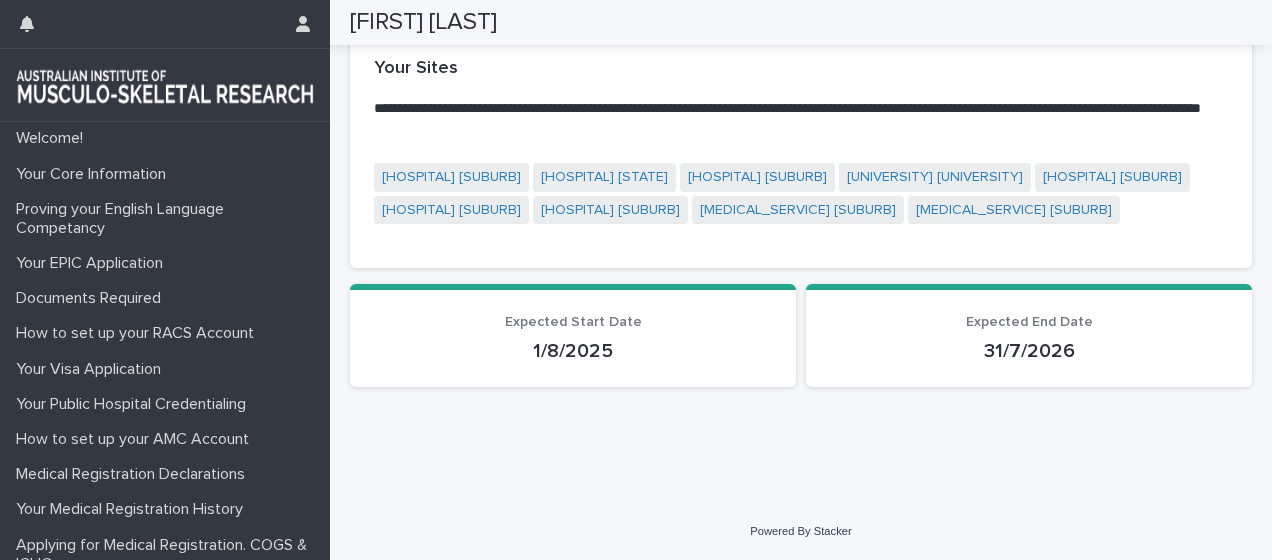 scroll, scrollTop: 711, scrollLeft: 0, axis: vertical 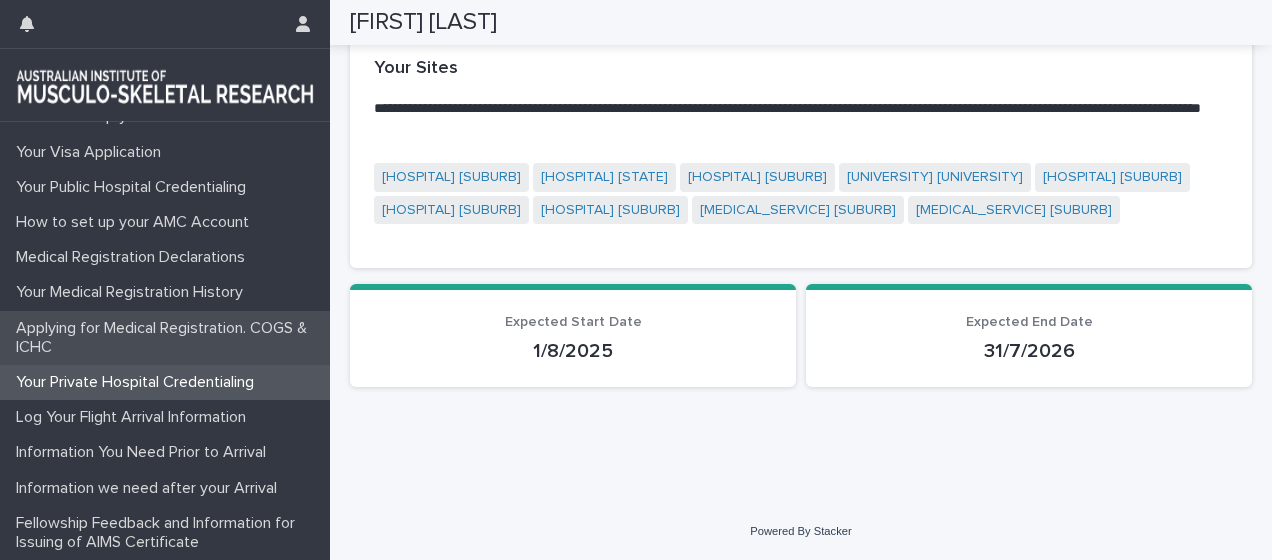 click on "Applying for Medical Registration. COGS & ICHC" at bounding box center [169, 338] 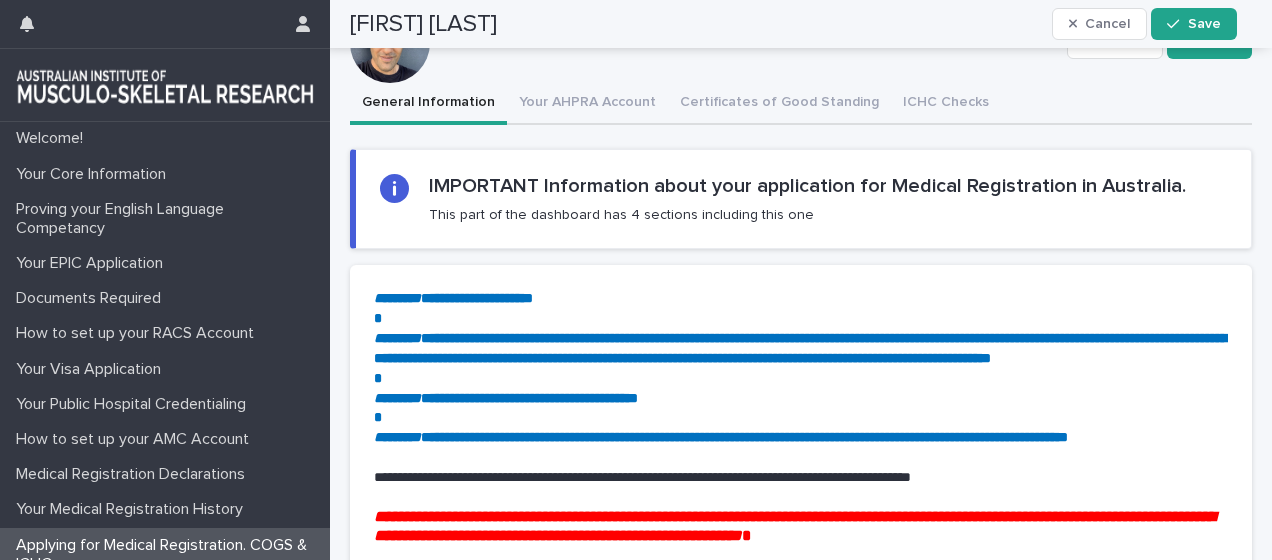 scroll, scrollTop: 0, scrollLeft: 0, axis: both 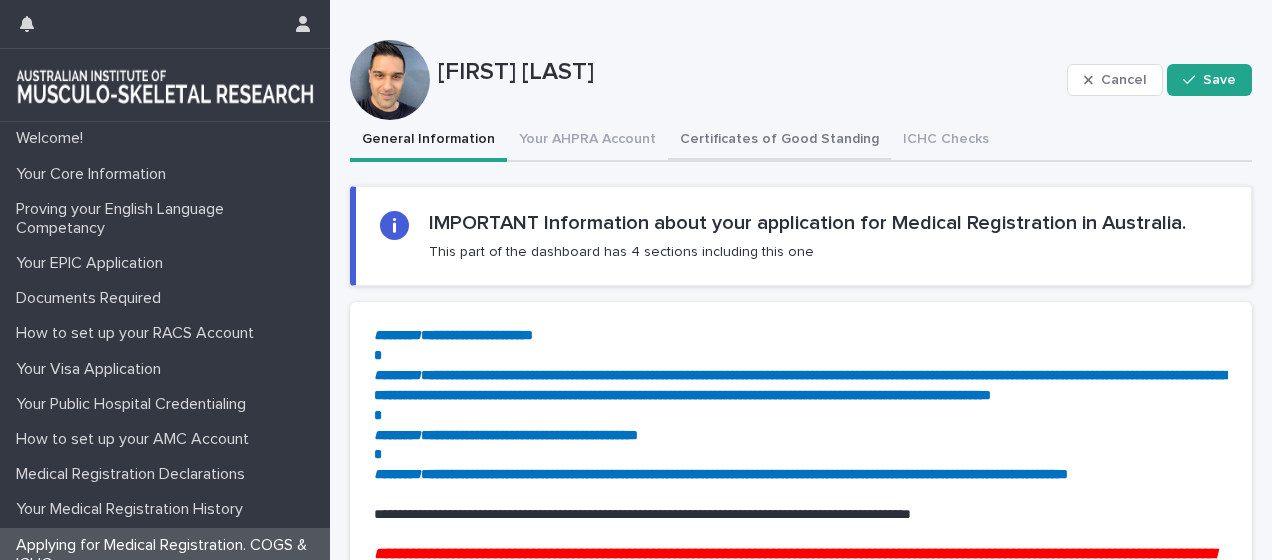 click on "Certificates of Good Standing" at bounding box center [779, 141] 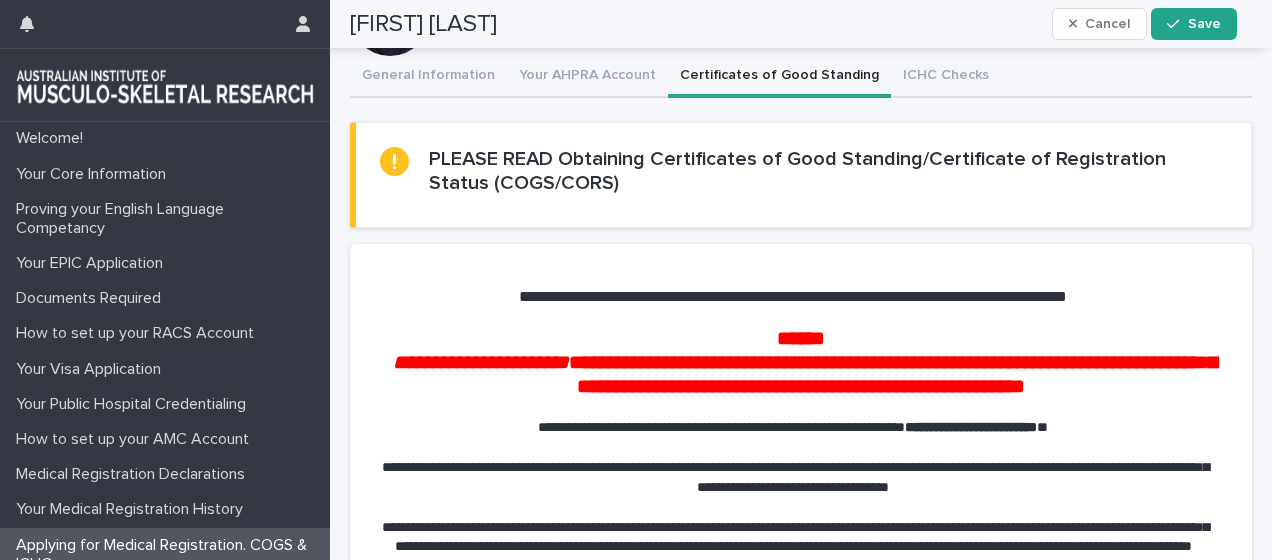 scroll, scrollTop: 0, scrollLeft: 0, axis: both 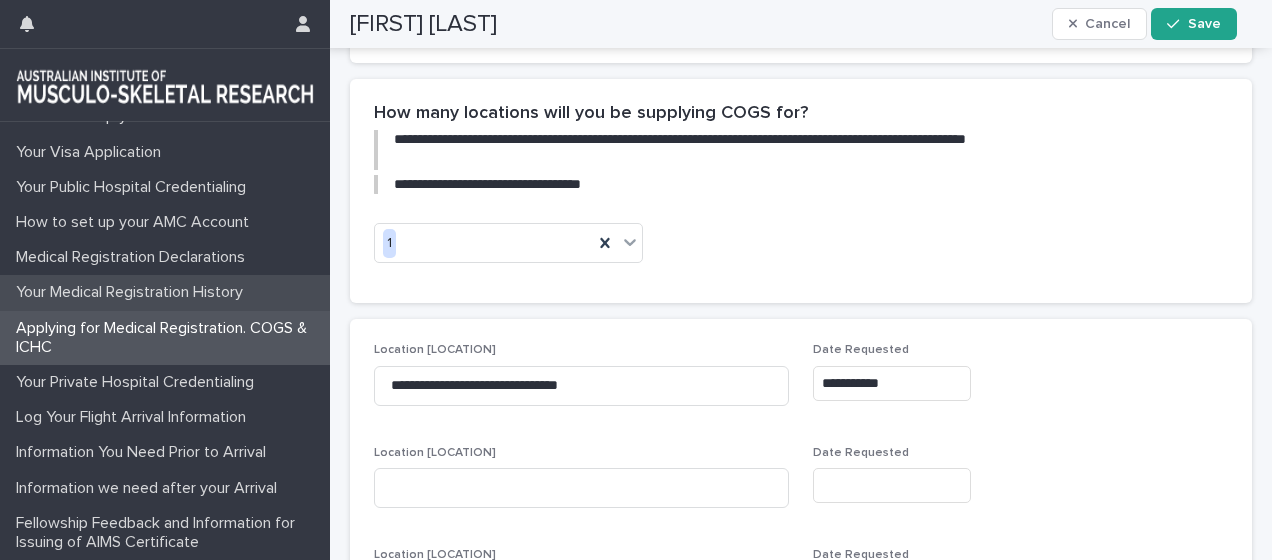 click on "Your Medical Registration History" at bounding box center [133, 292] 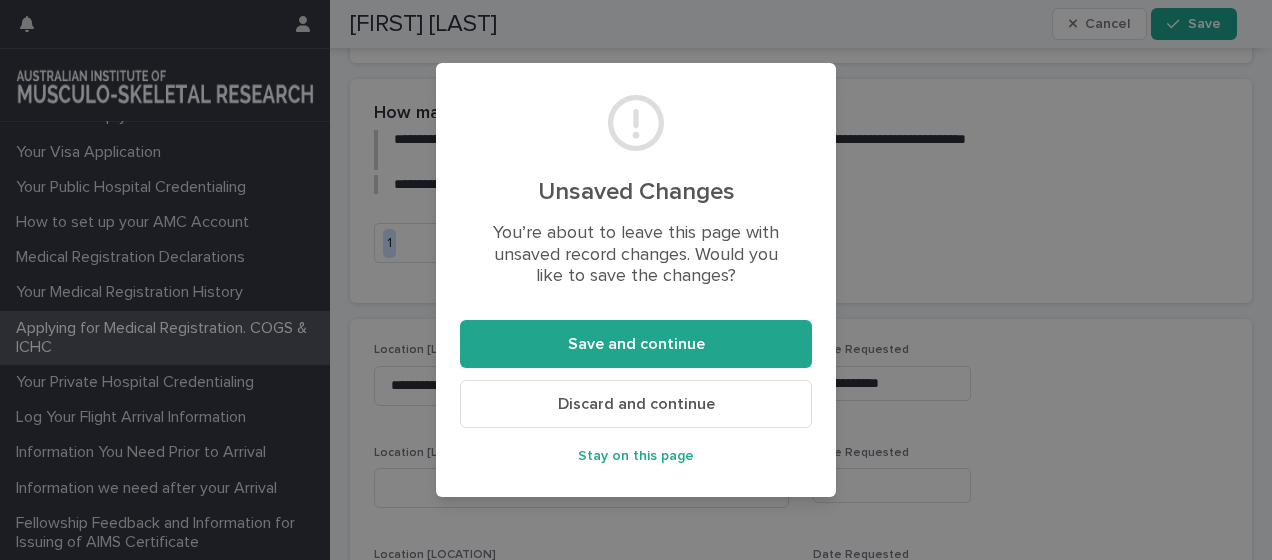 click on "Discard and continue" at bounding box center [636, 404] 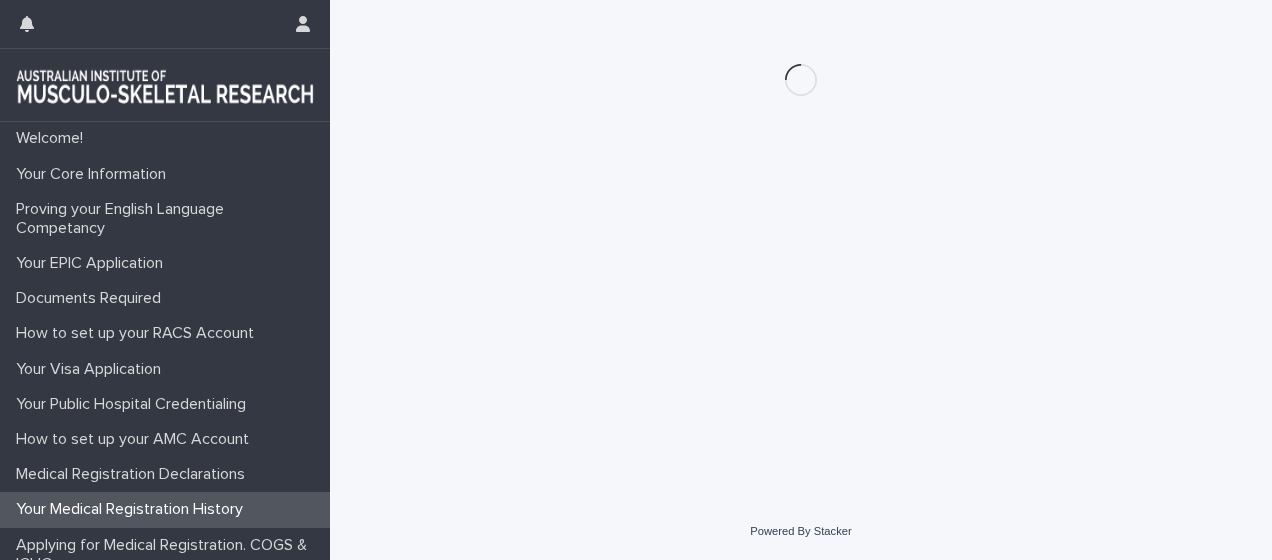 scroll, scrollTop: 0, scrollLeft: 0, axis: both 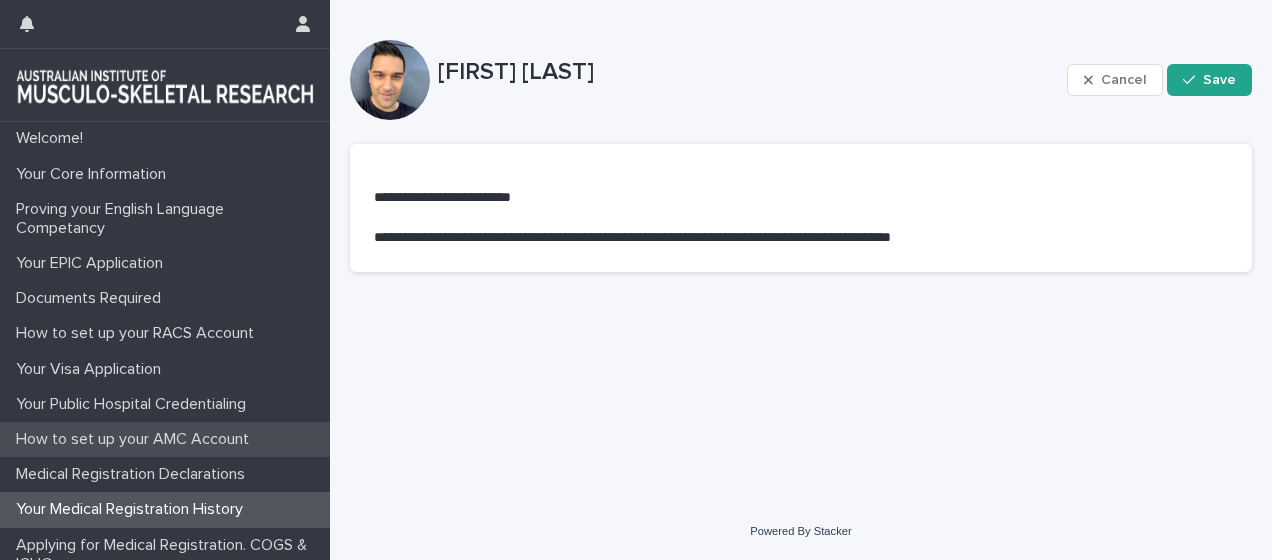 click on "How to set up your AMC Account" at bounding box center [165, 439] 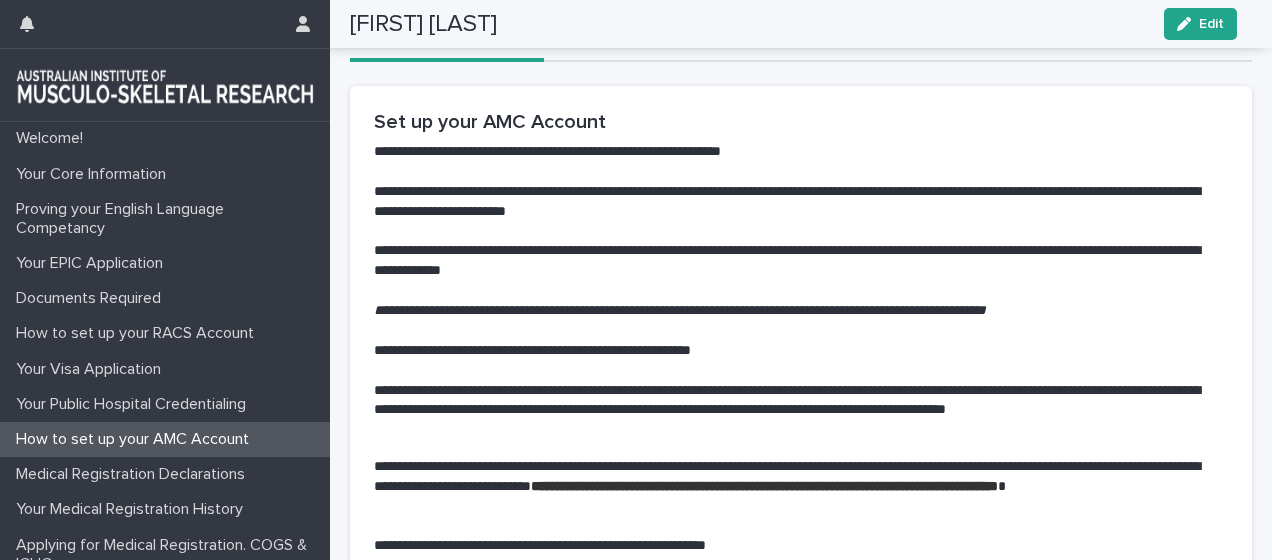 scroll, scrollTop: 0, scrollLeft: 0, axis: both 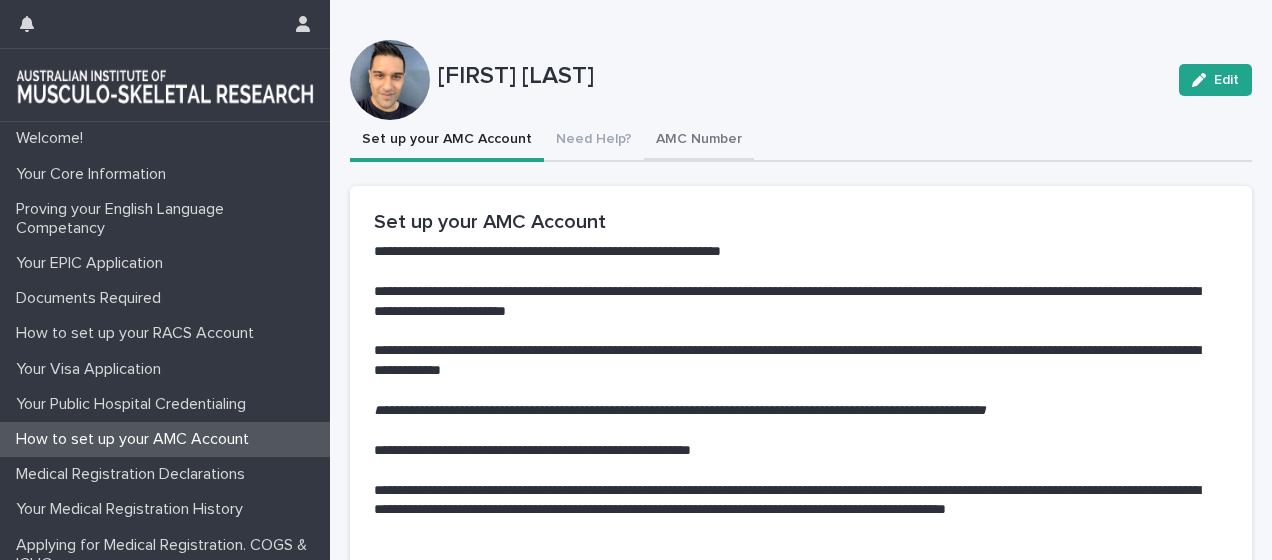click on "AMC Number" at bounding box center [699, 141] 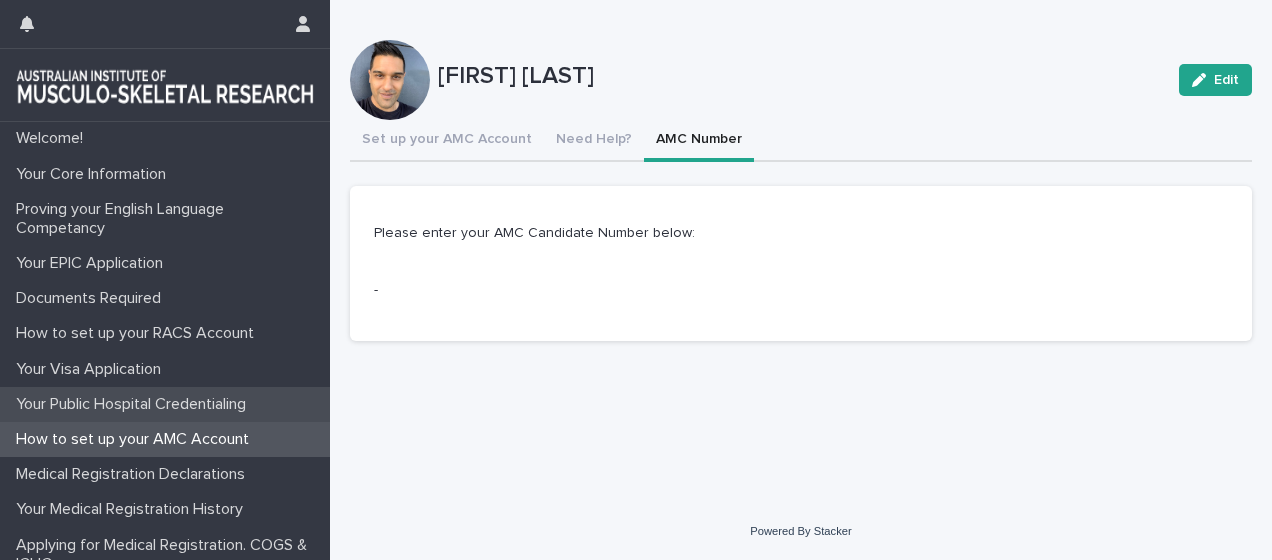 click on "Your Public Hospital Credentialing" at bounding box center [135, 404] 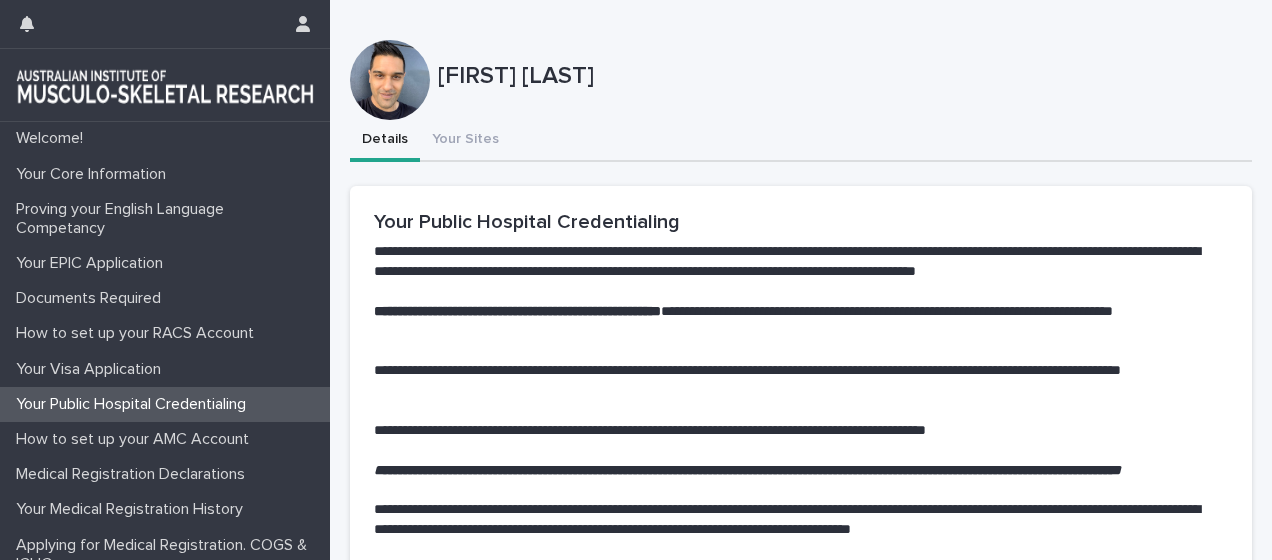 scroll, scrollTop: 395, scrollLeft: 0, axis: vertical 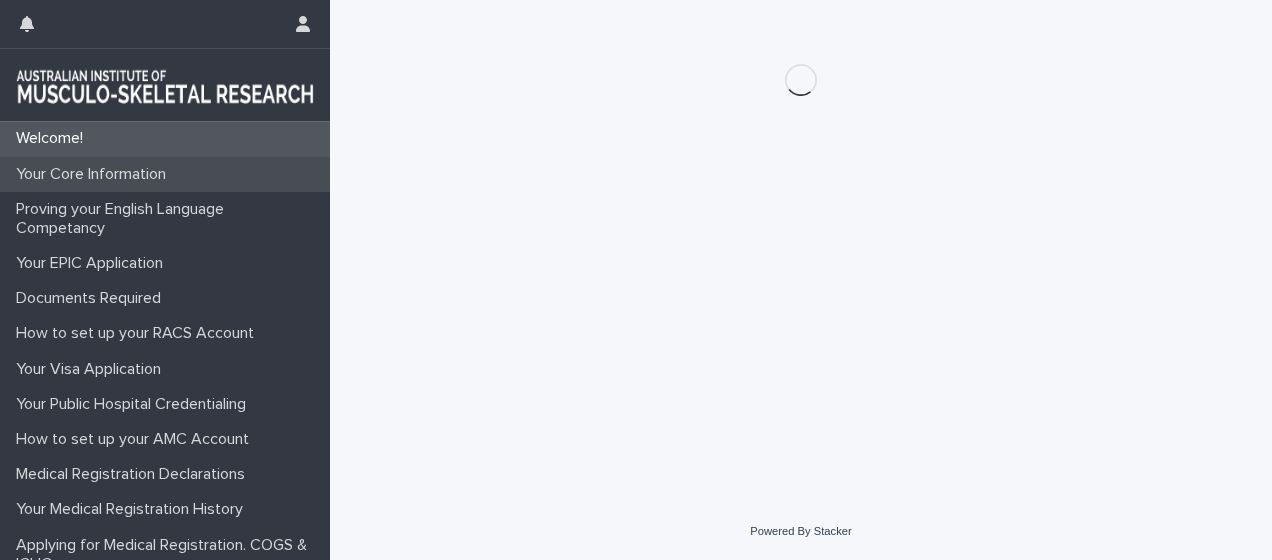 click on "Your Core Information" at bounding box center [95, 174] 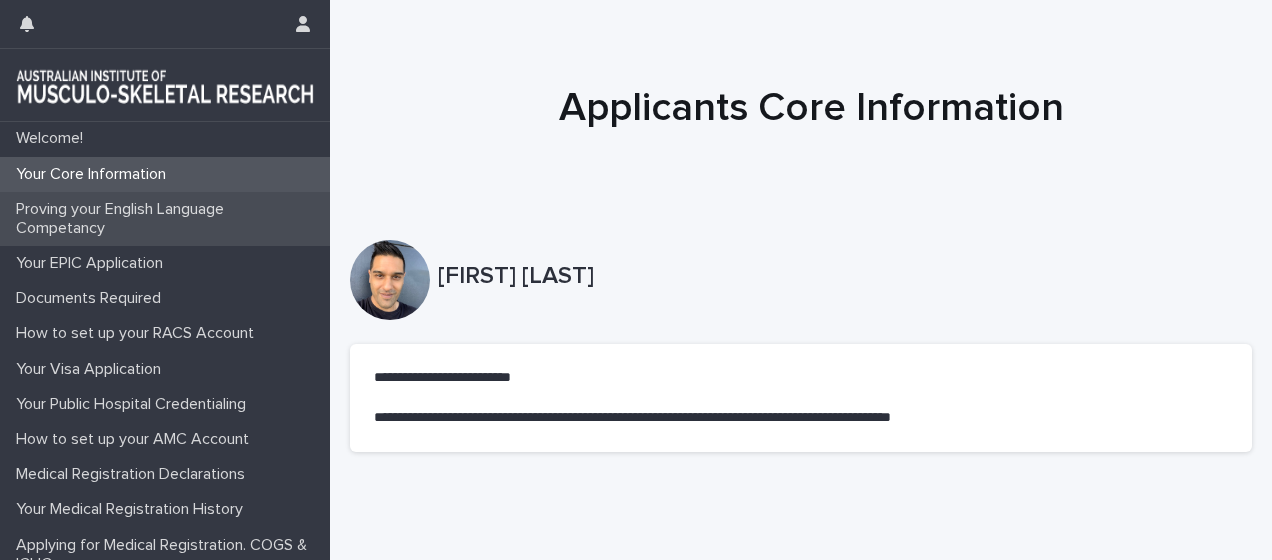 click on "Proving your English Language Competancy" at bounding box center [169, 219] 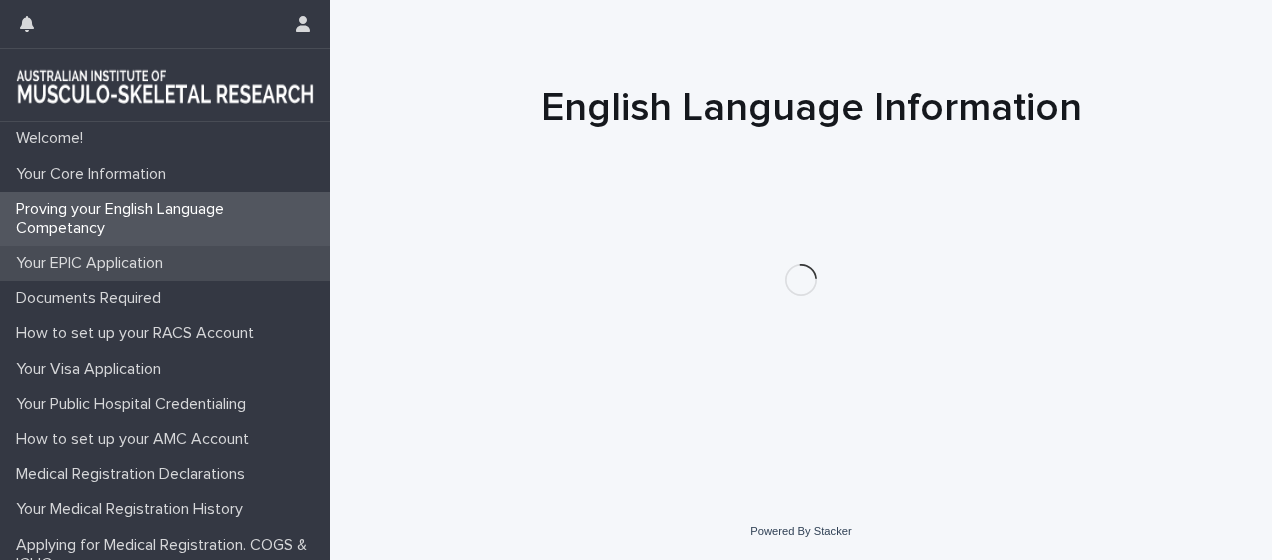 click on "Your EPIC Application" at bounding box center [93, 263] 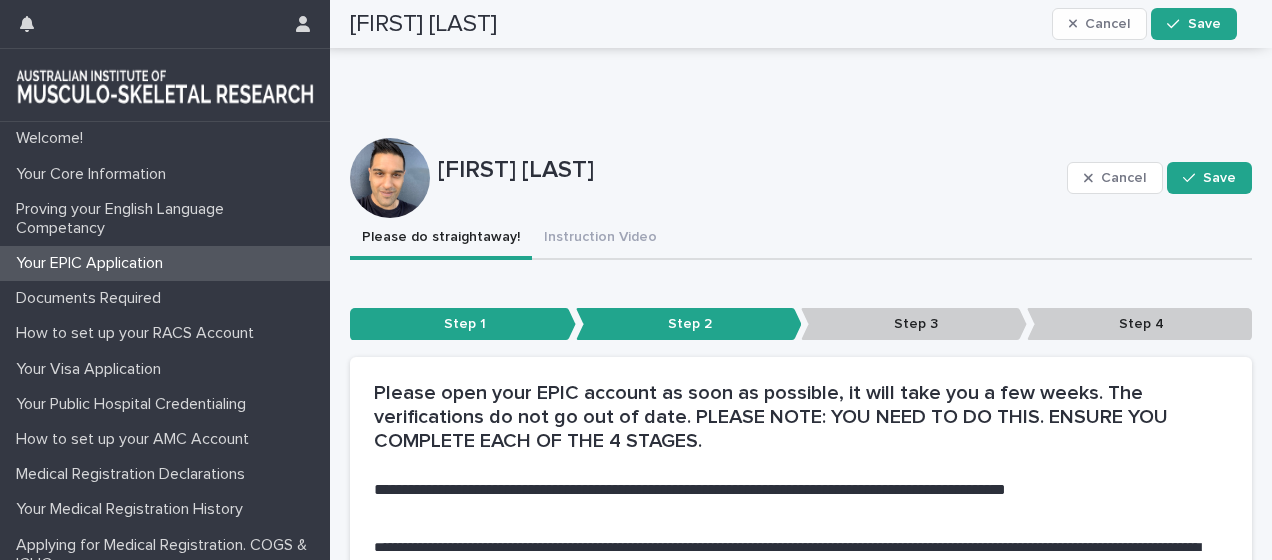 scroll, scrollTop: 100, scrollLeft: 0, axis: vertical 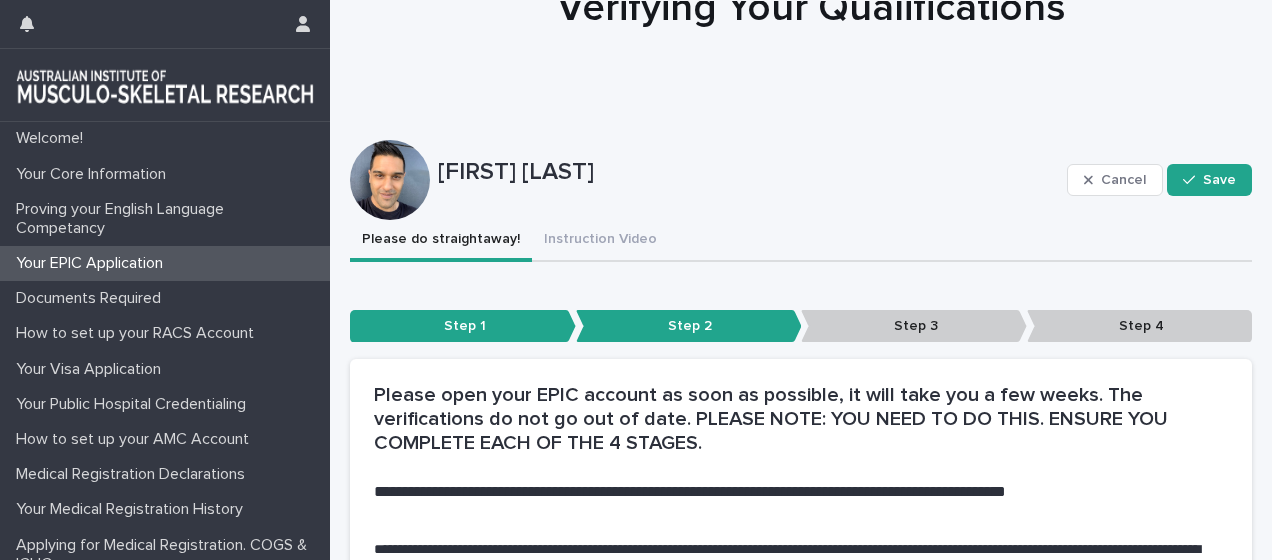click on "Step 3" at bounding box center [914, 326] 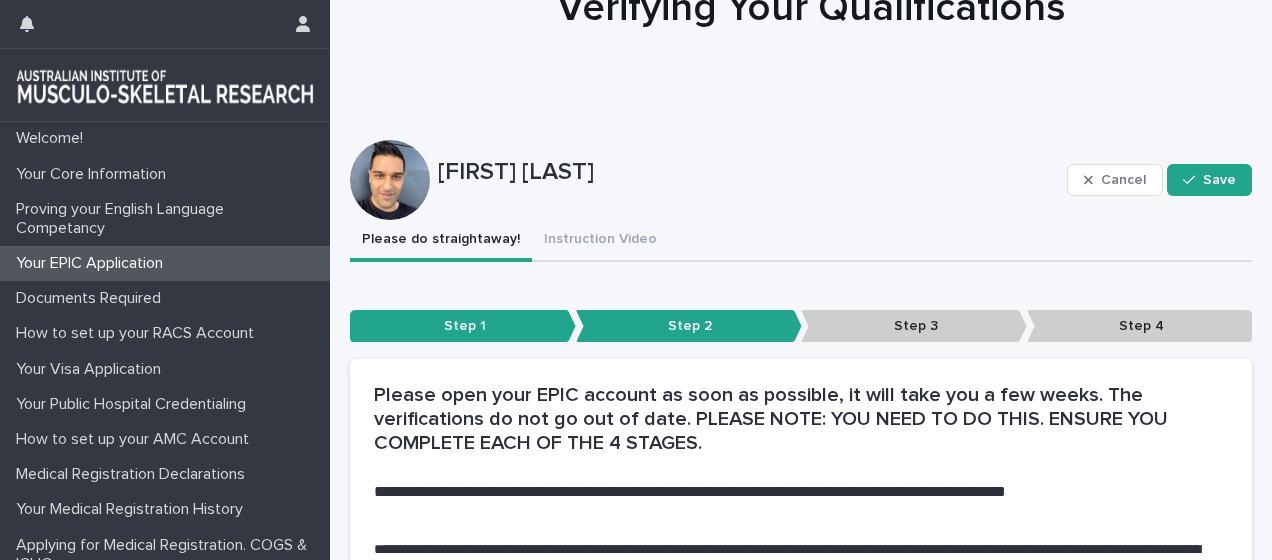 click on "Step 3" at bounding box center (914, 326) 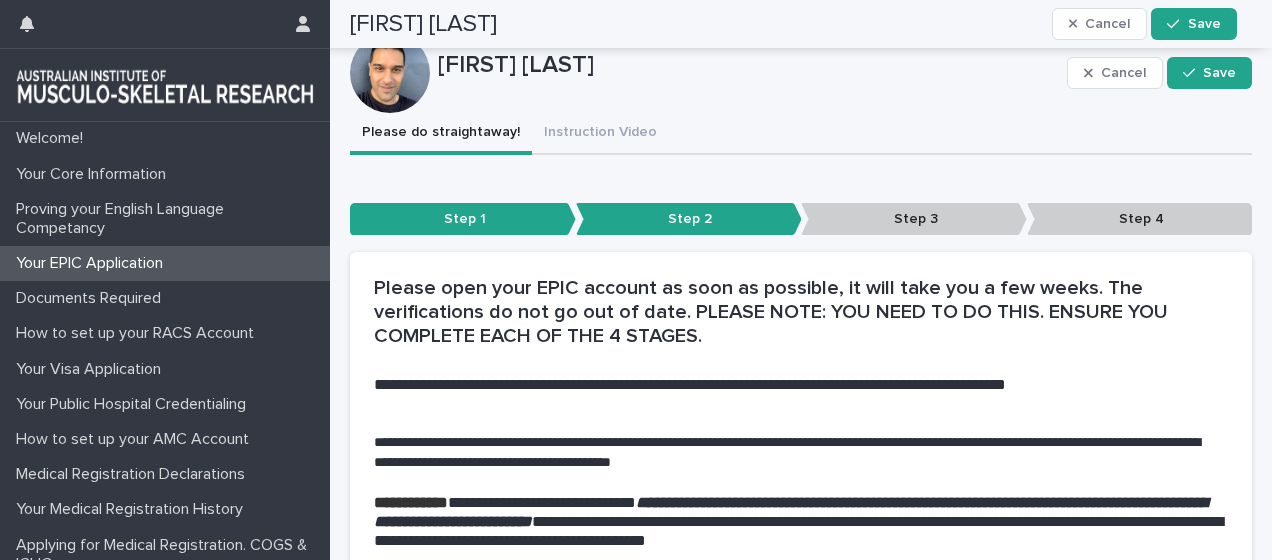 scroll, scrollTop: 0, scrollLeft: 0, axis: both 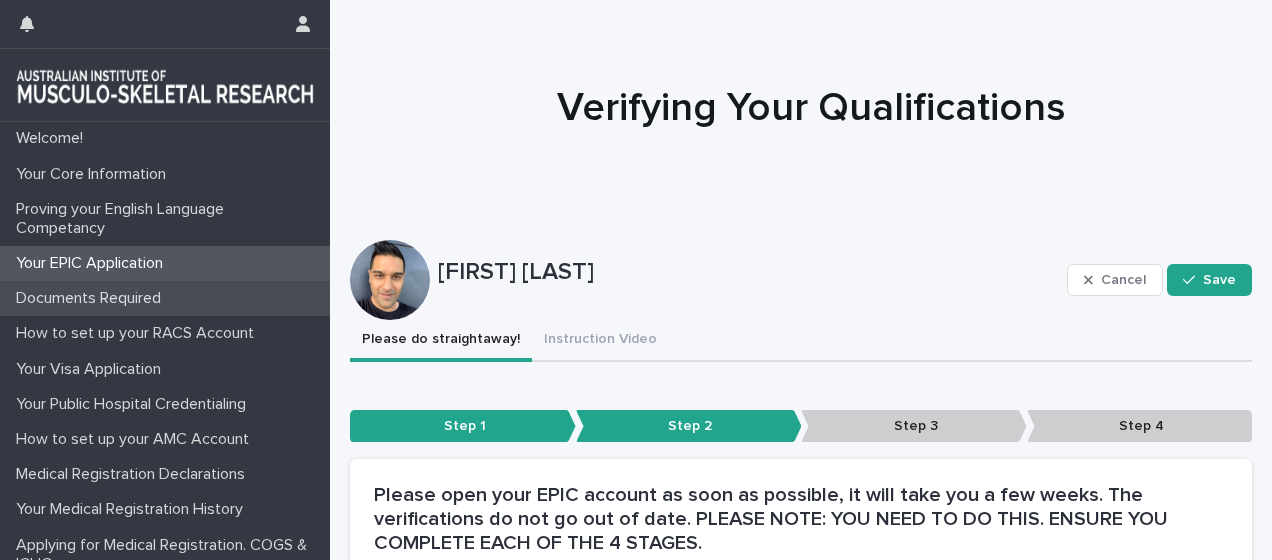 click on "Documents Required" at bounding box center (92, 298) 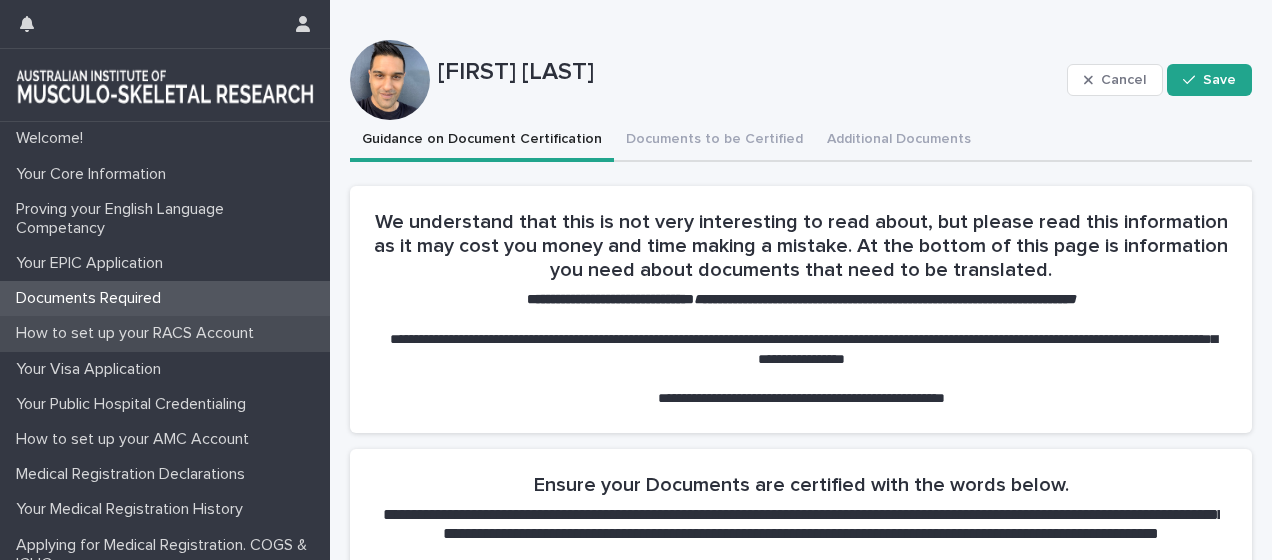 click on "How to set up your RACS Account" at bounding box center [139, 333] 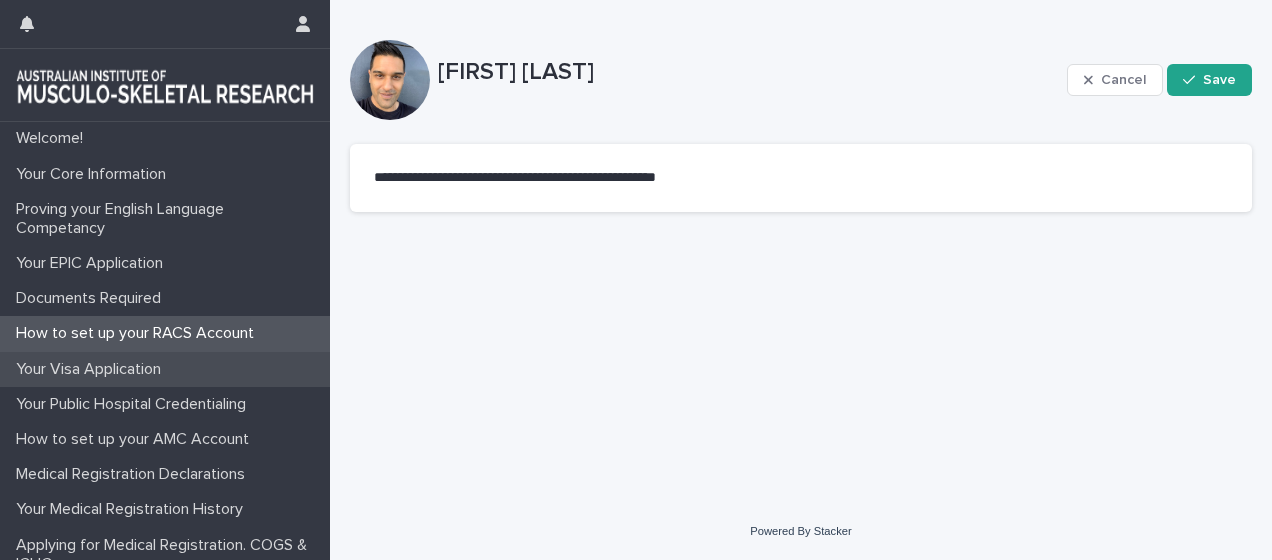 click on "Your Visa Application" at bounding box center [165, 369] 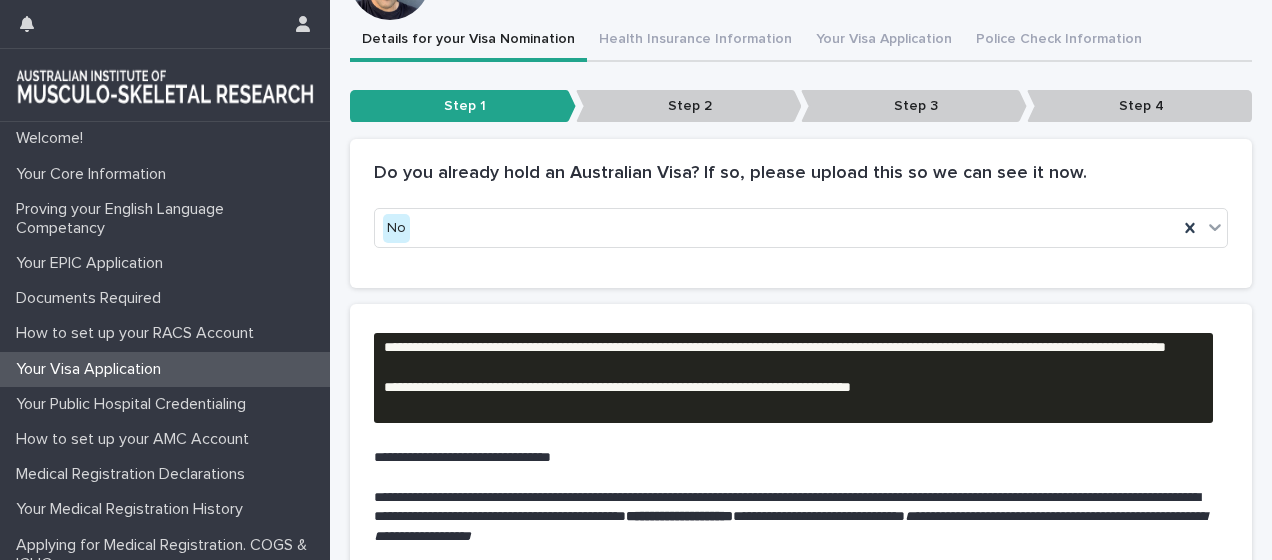 scroll, scrollTop: 0, scrollLeft: 0, axis: both 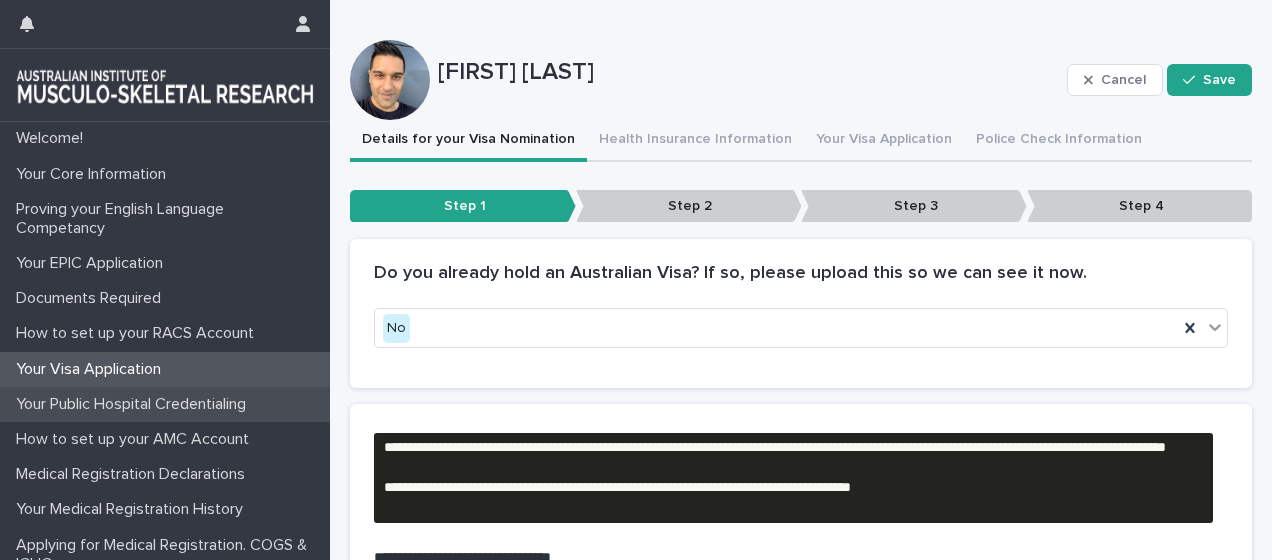 click on "Your Public Hospital Credentialing" at bounding box center (135, 404) 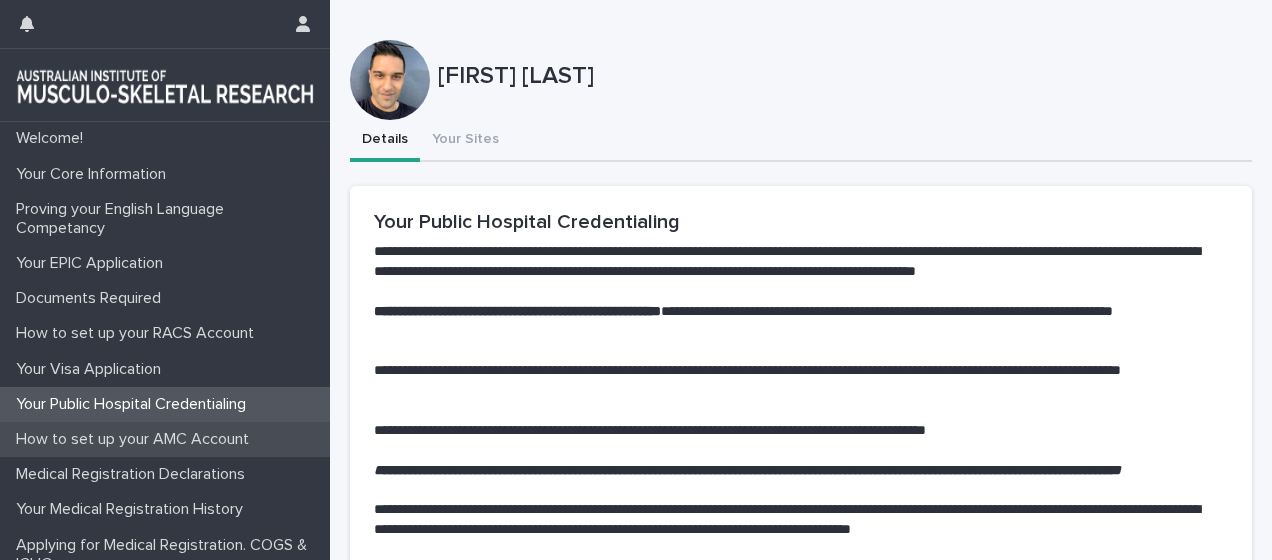 click on "How to set up your AMC Account" at bounding box center [136, 439] 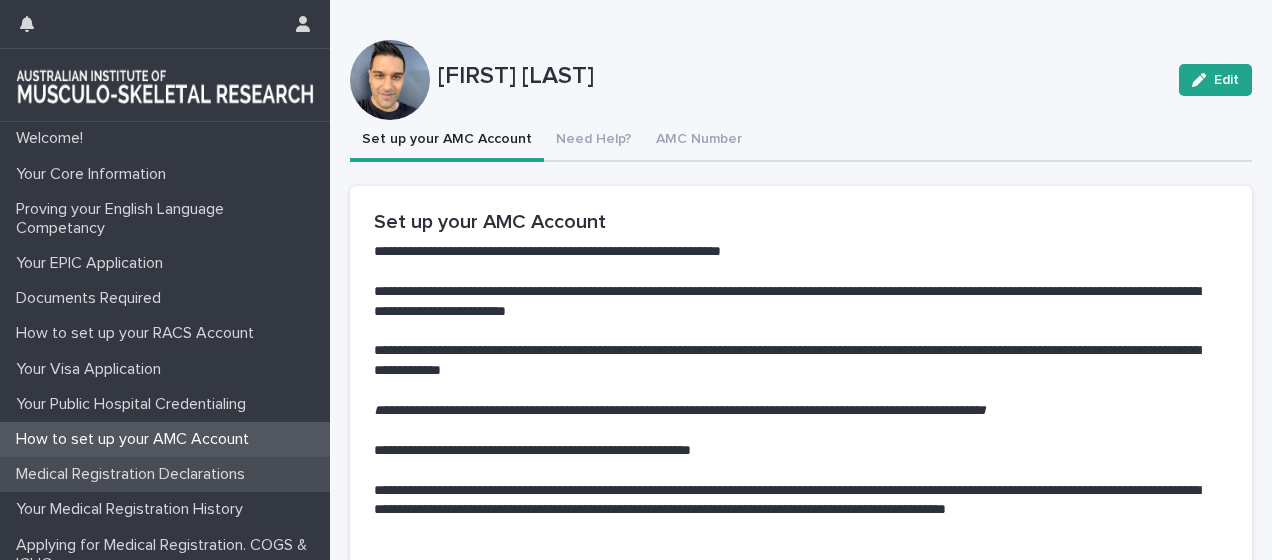 click on "Medical Registration Declarations" at bounding box center (134, 474) 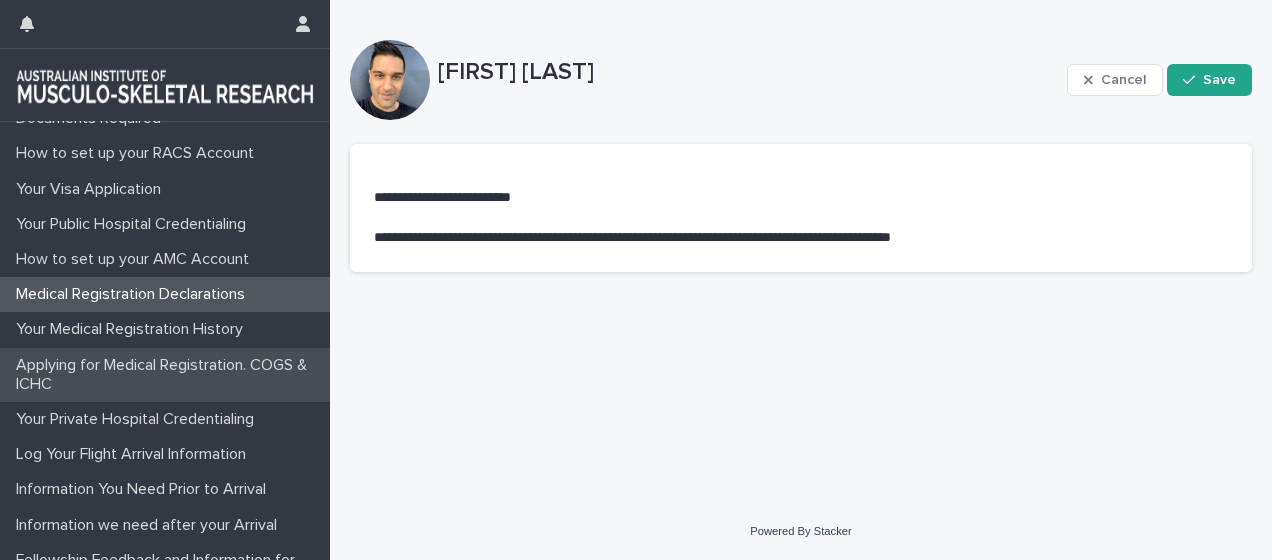 scroll, scrollTop: 200, scrollLeft: 0, axis: vertical 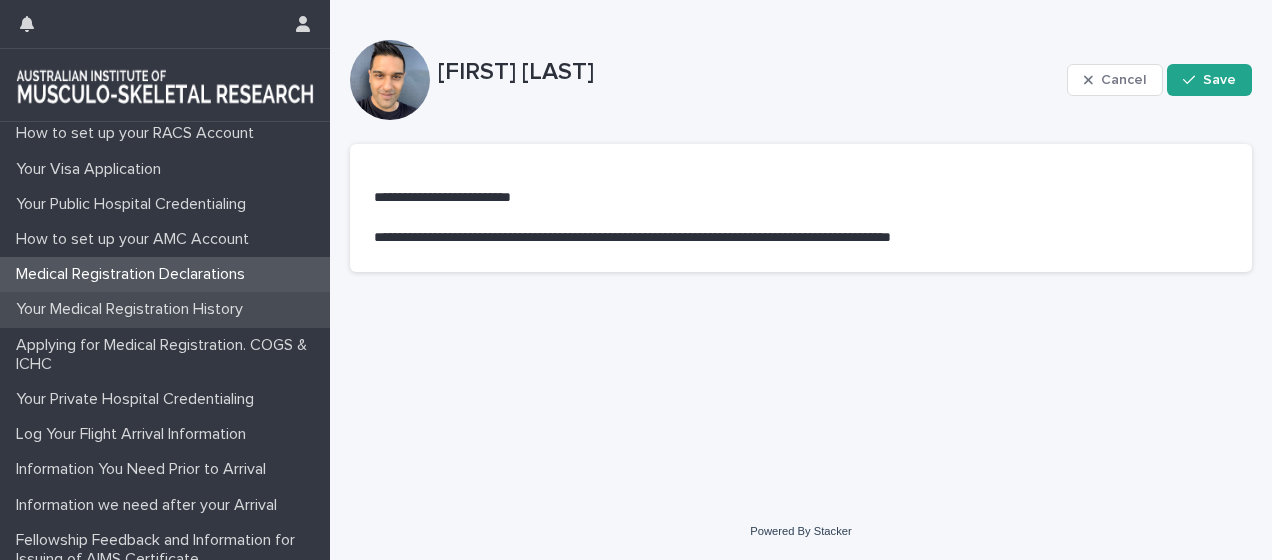 click on "Your Medical Registration History" at bounding box center [165, 309] 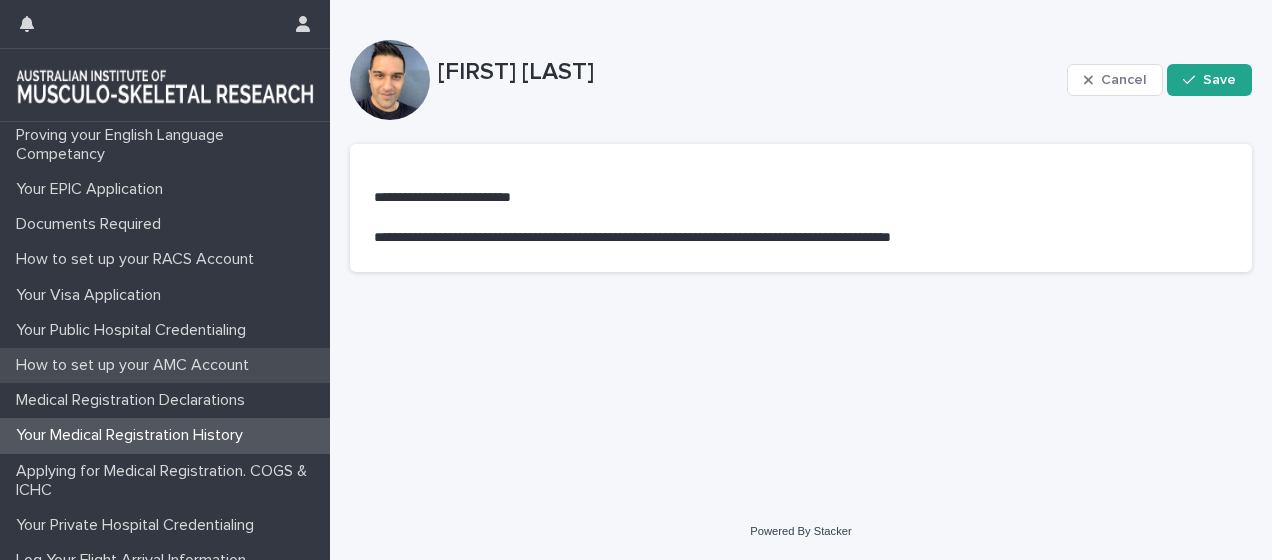 scroll, scrollTop: 200, scrollLeft: 0, axis: vertical 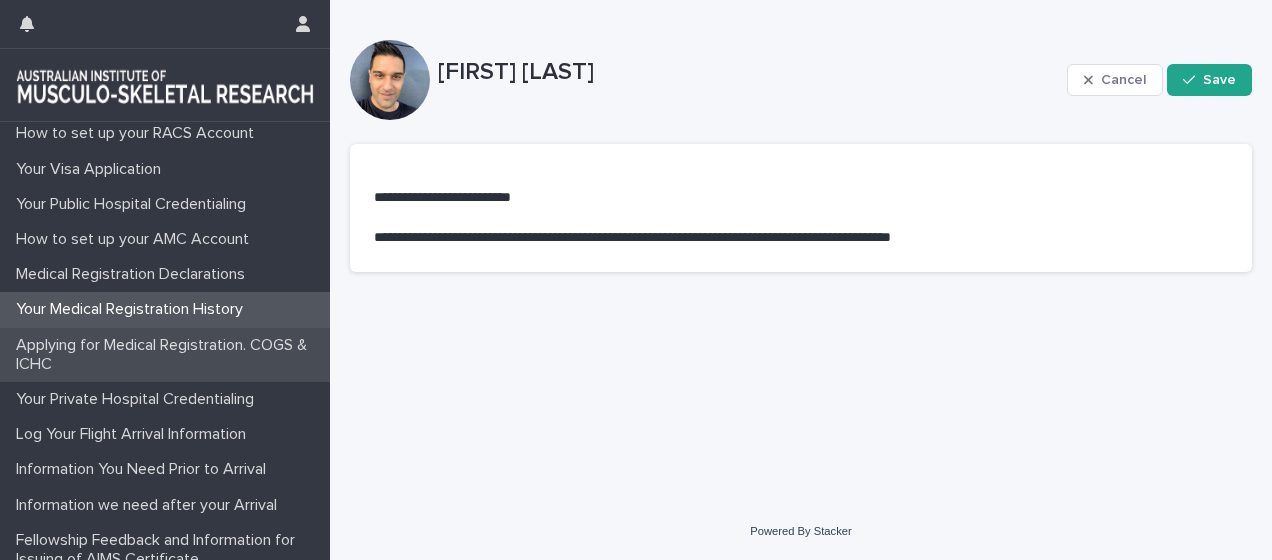 click on "Applying for Medical Registration. COGS & ICHC" at bounding box center (169, 355) 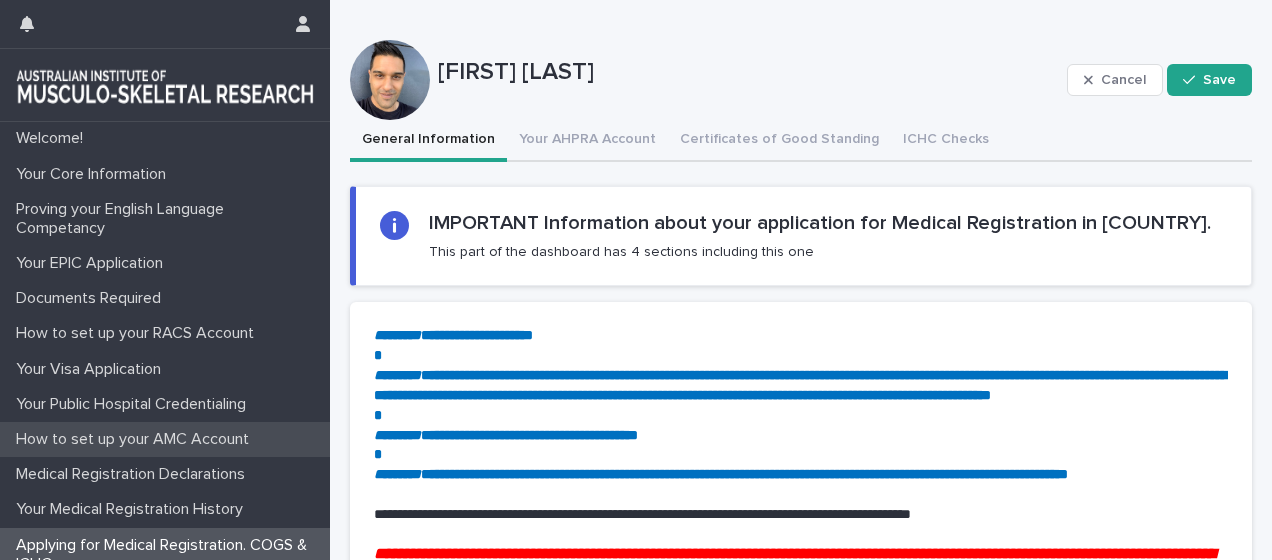 scroll, scrollTop: 217, scrollLeft: 0, axis: vertical 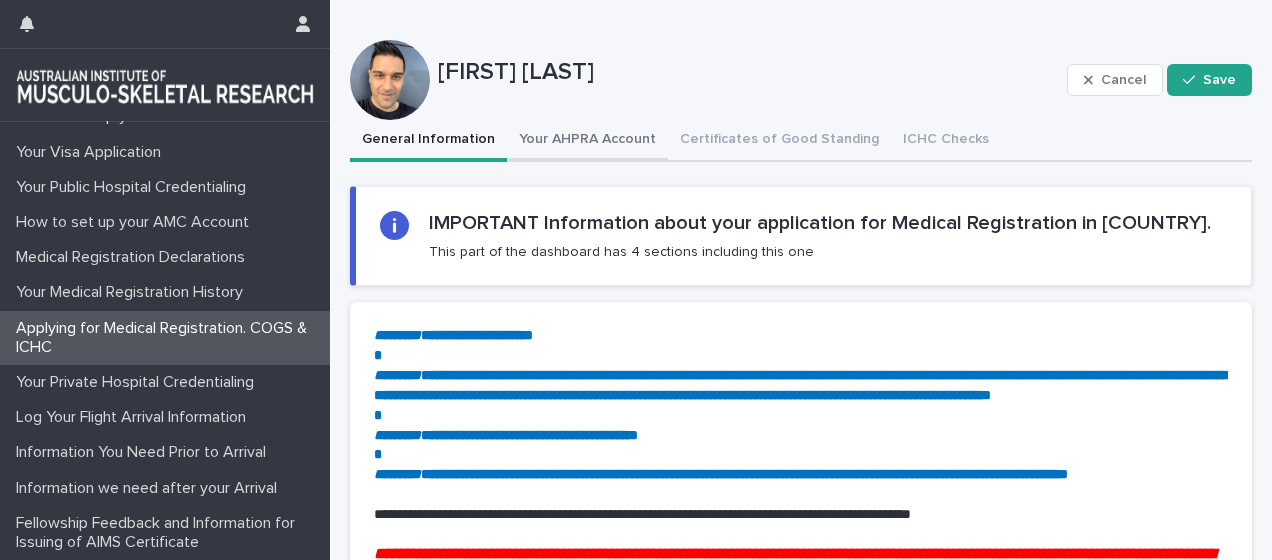 click on "Your AHPRA Account" at bounding box center (587, 141) 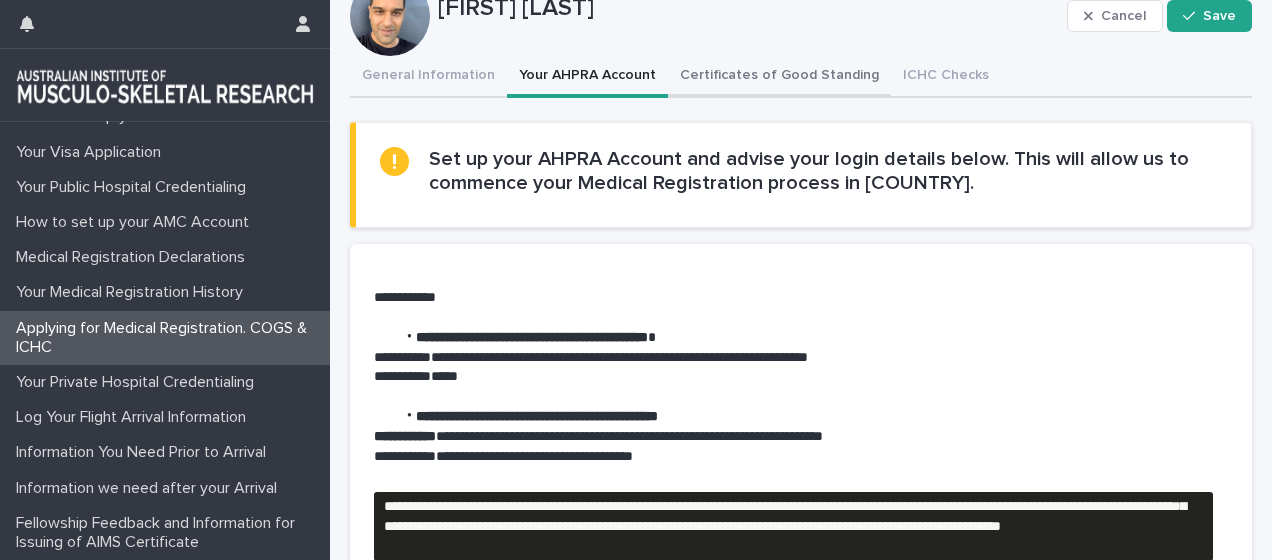 click on "General Information Your AHPRA Account Certificates of Good Standing ICHC Checks Can't display tree at index  2 Loading... Saving… Loading... Saving… Loading... Saving… Set up your AHPRA Account and advise your login details below. This will allow us to commence your Medical Registration process in [COUNTRY]. Loading... Saving… [REDACTED]" at bounding box center (801, 480) 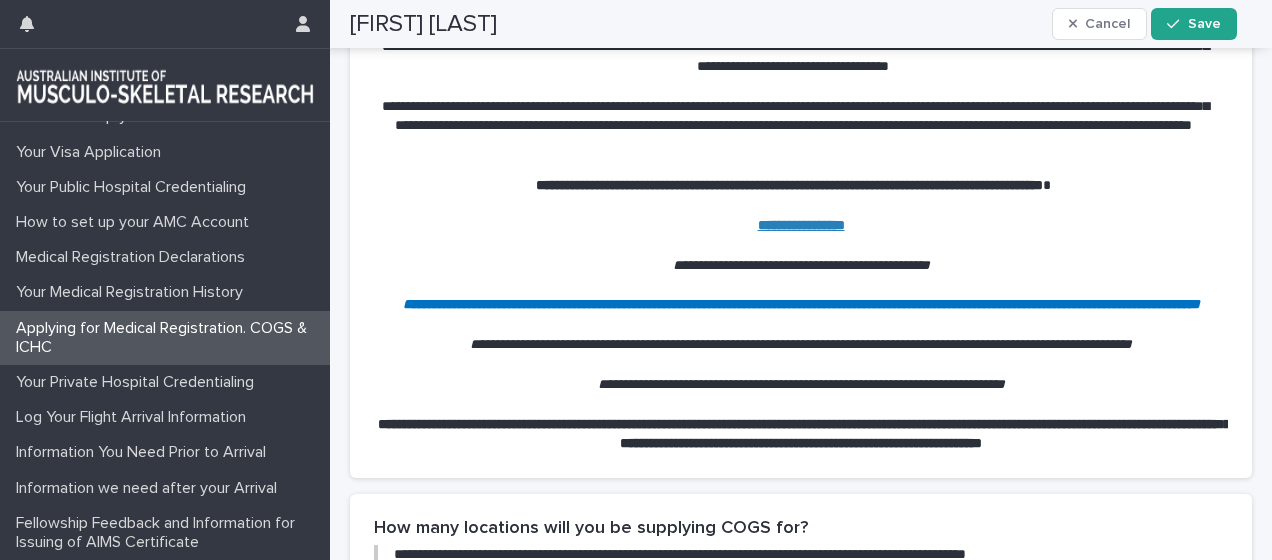 scroll, scrollTop: 0, scrollLeft: 0, axis: both 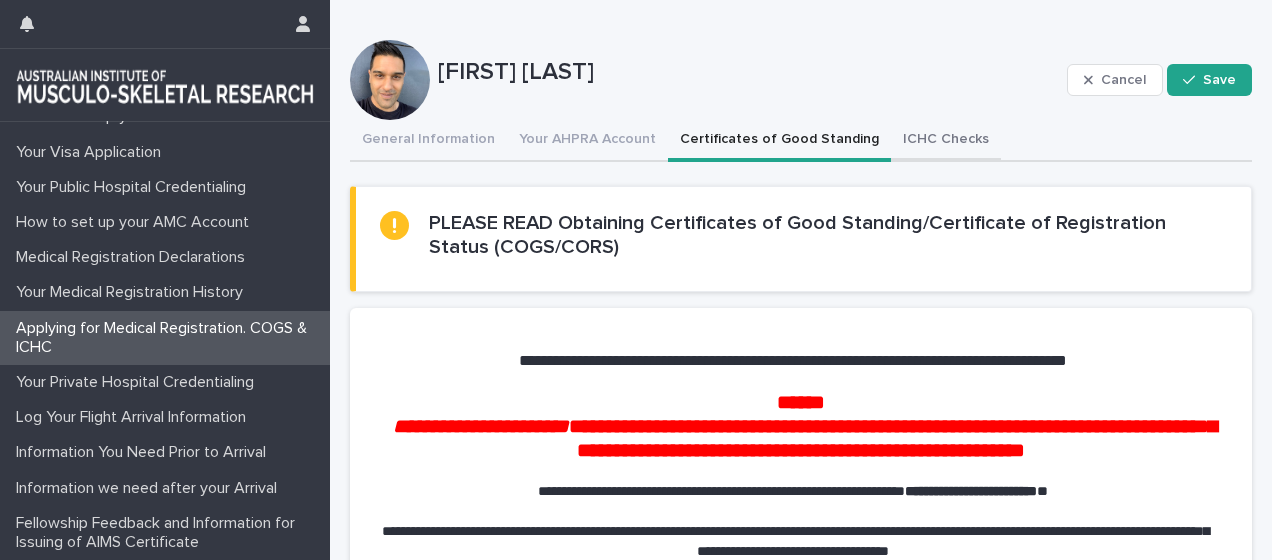 click on "ICHC Checks" at bounding box center (946, 141) 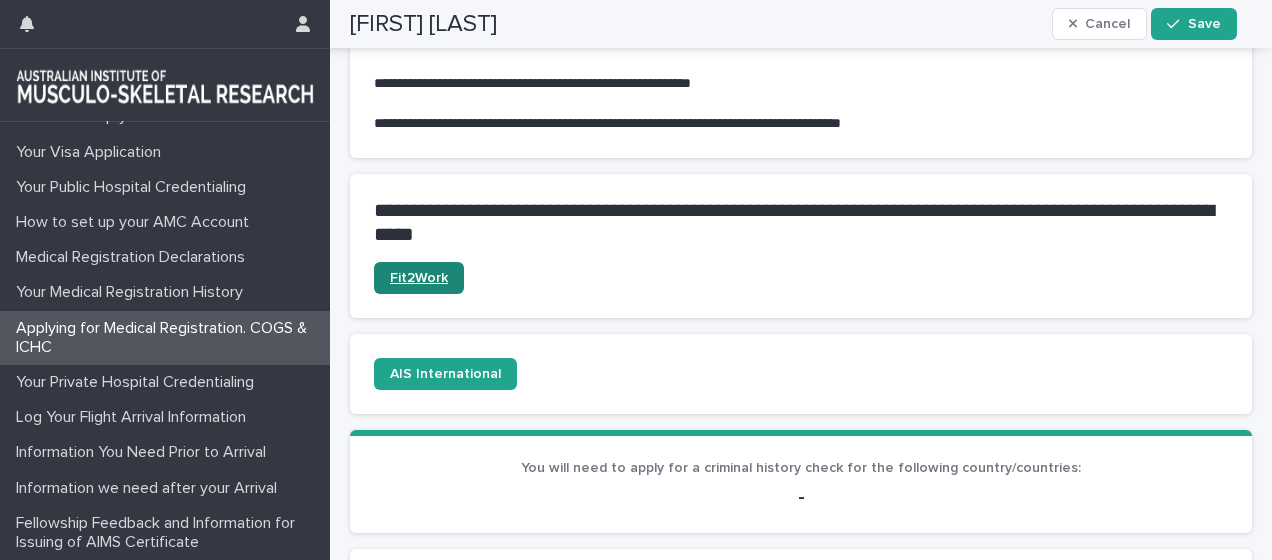 scroll, scrollTop: 400, scrollLeft: 0, axis: vertical 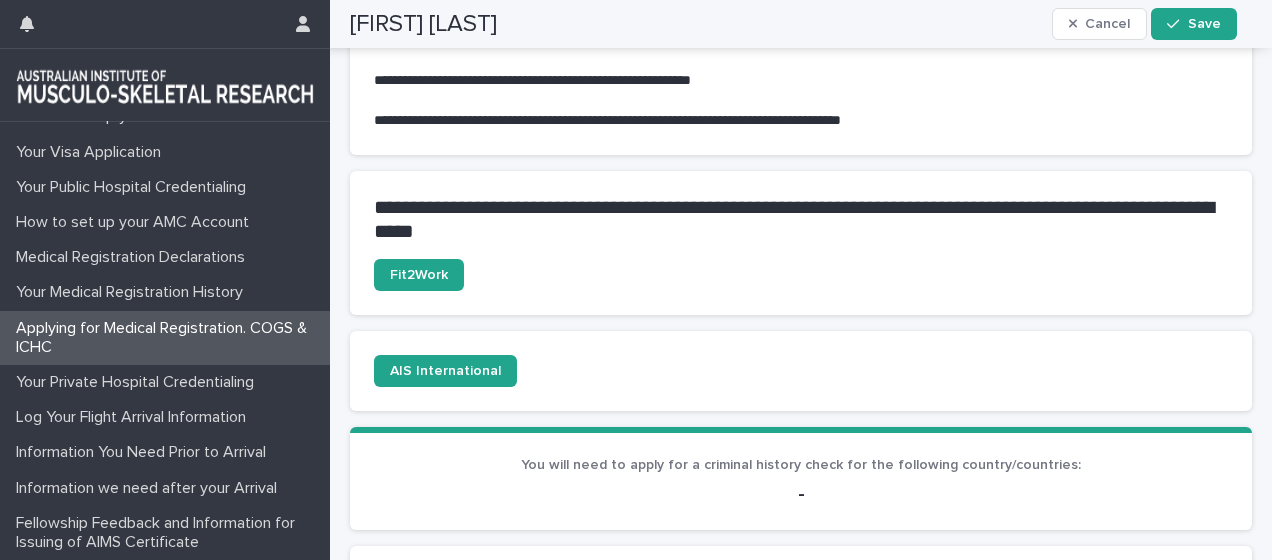 click on "[REDACTED]                                         •••                                                                     Fit2Work" at bounding box center (801, 243) 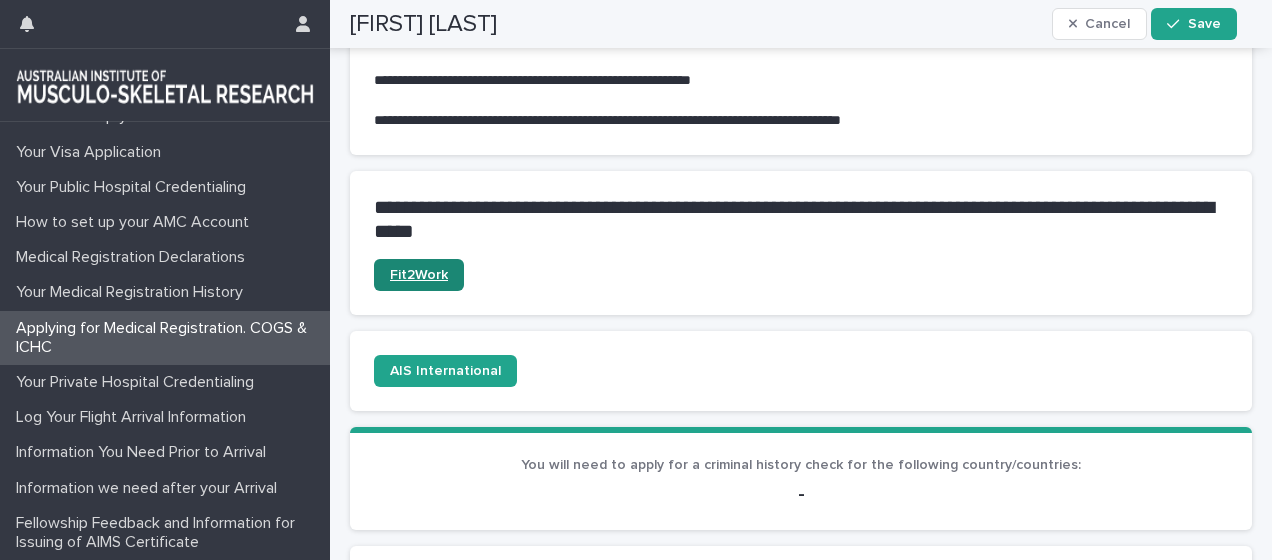 click on "Fit2Work" at bounding box center (419, 275) 